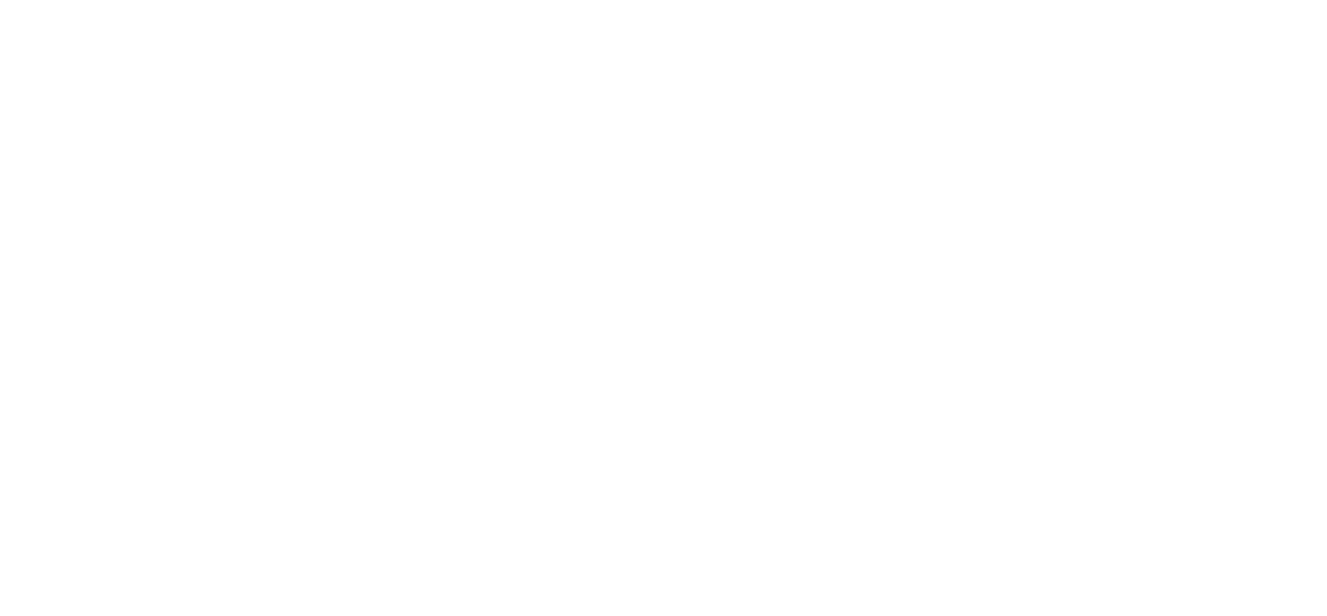 scroll, scrollTop: 0, scrollLeft: 0, axis: both 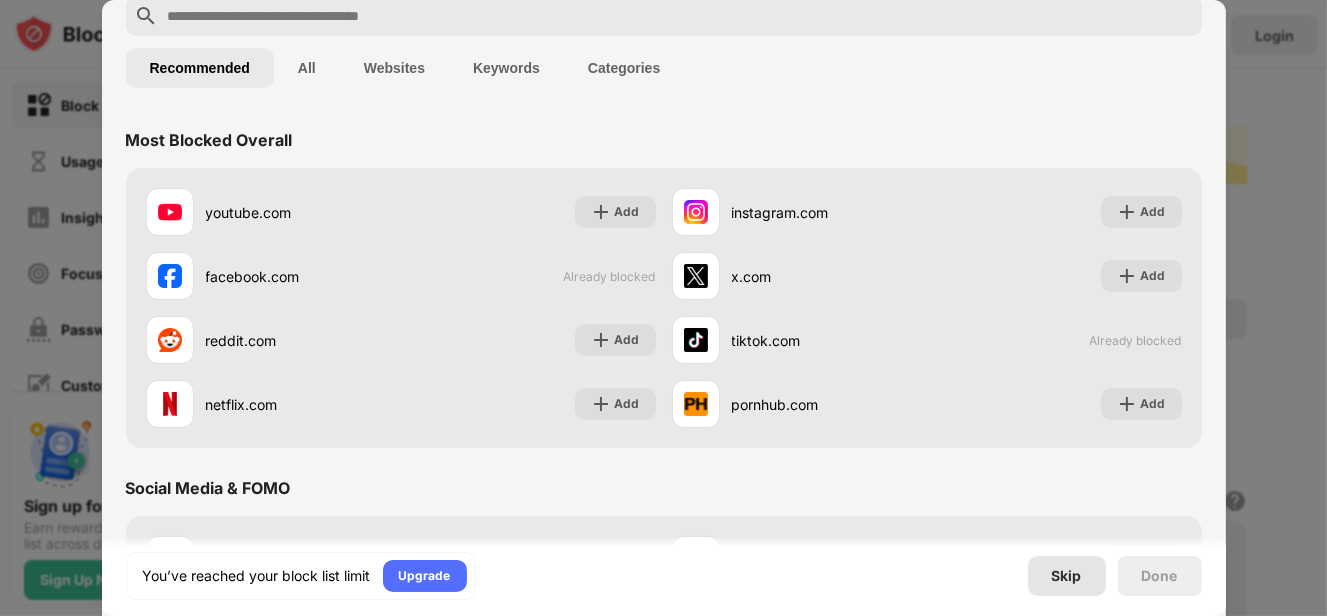 click on "Skip" at bounding box center [1067, 576] 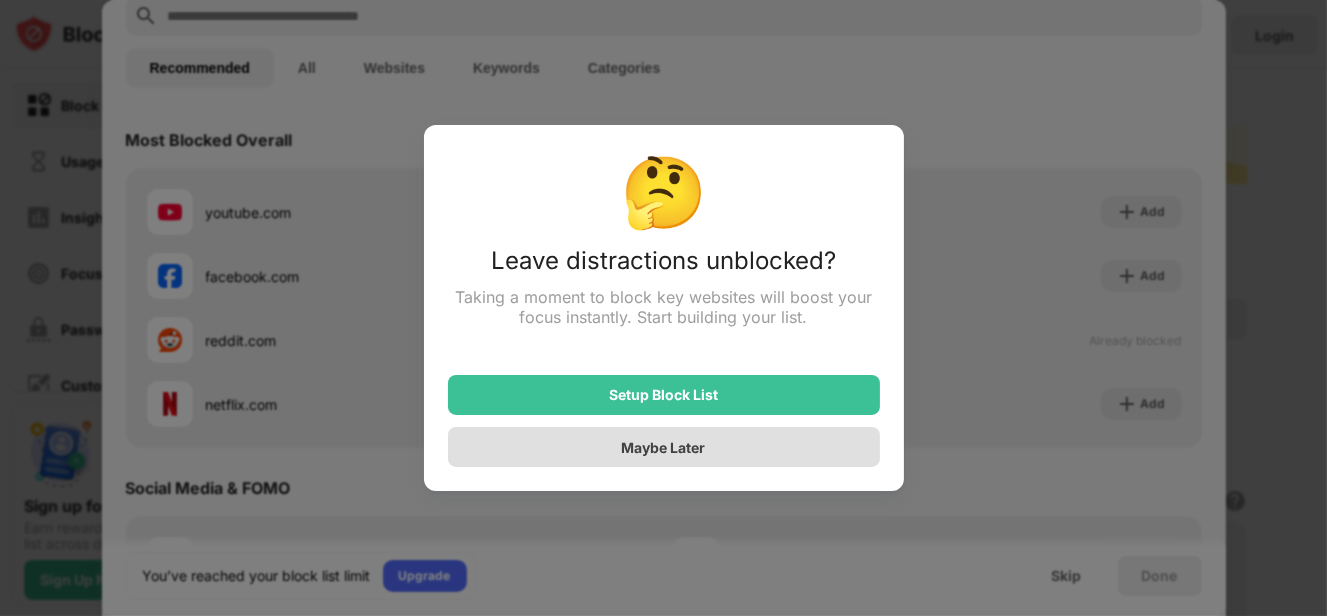 scroll, scrollTop: 0, scrollLeft: 0, axis: both 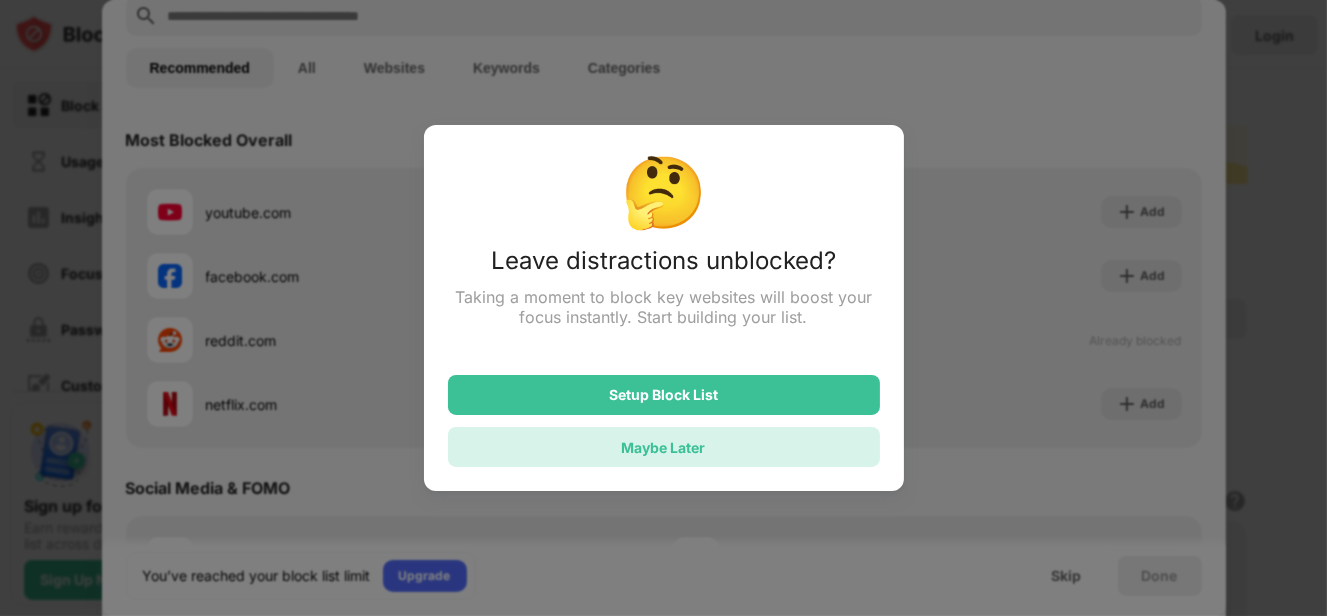 click on "Maybe Later" at bounding box center [664, 447] 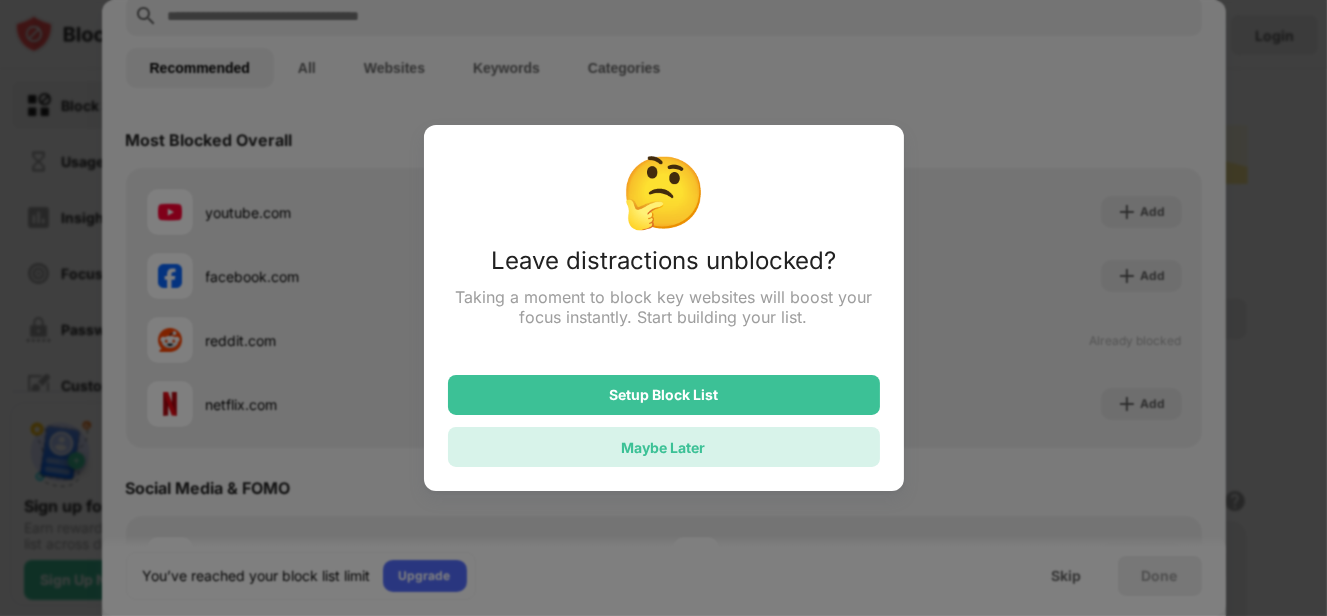 scroll, scrollTop: 0, scrollLeft: 0, axis: both 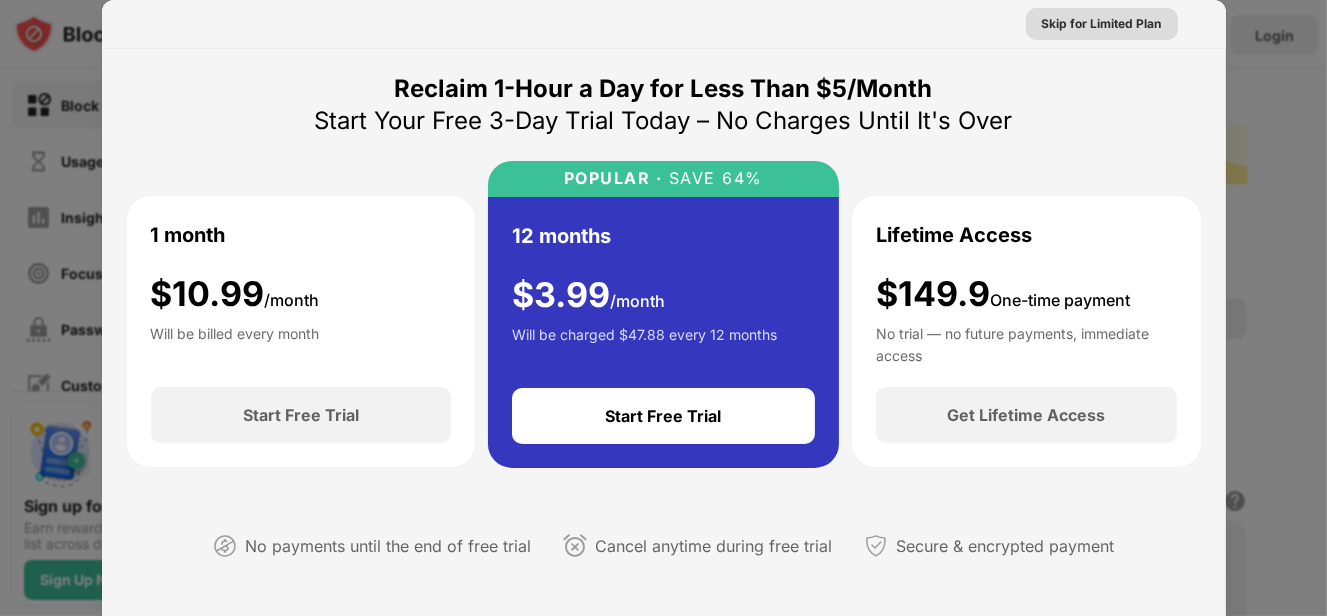 click on "Skip for Limited Plan" at bounding box center (1102, 24) 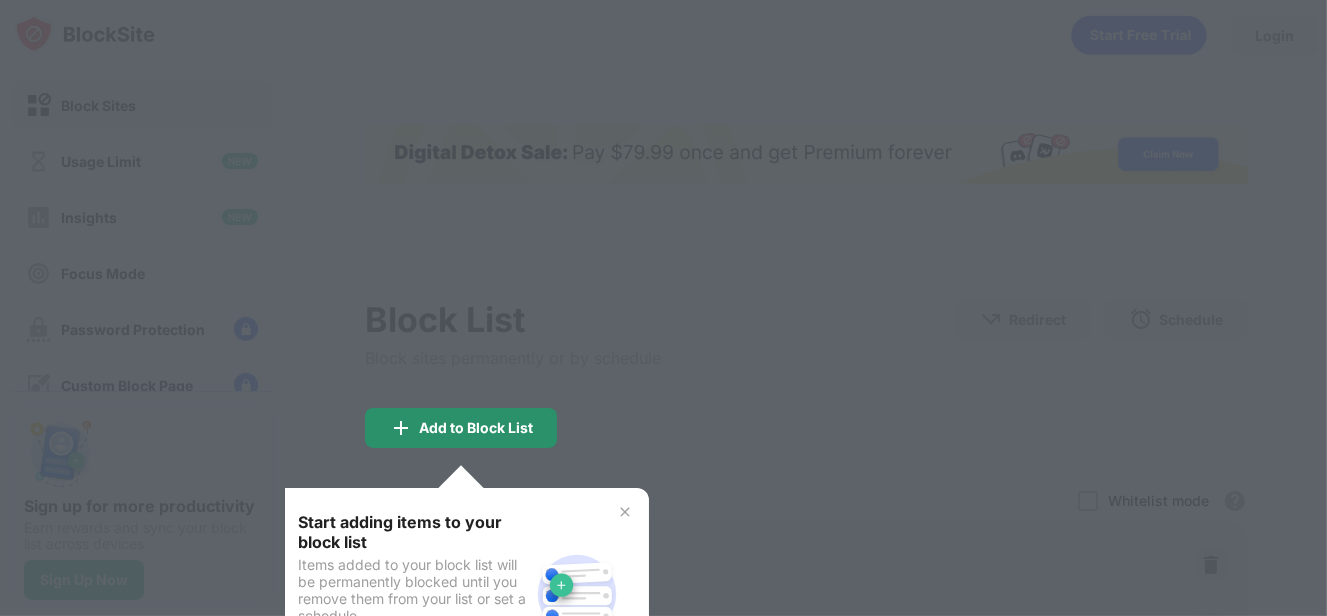 click on "Add to Block List" at bounding box center (476, 428) 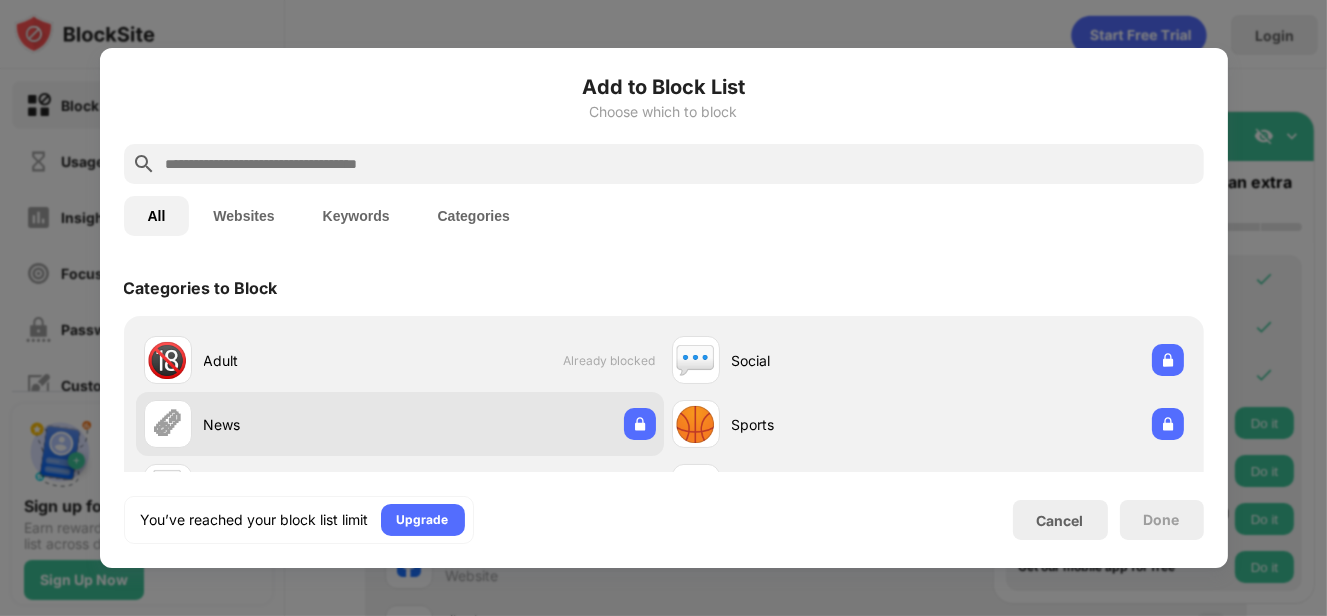 scroll, scrollTop: 0, scrollLeft: 0, axis: both 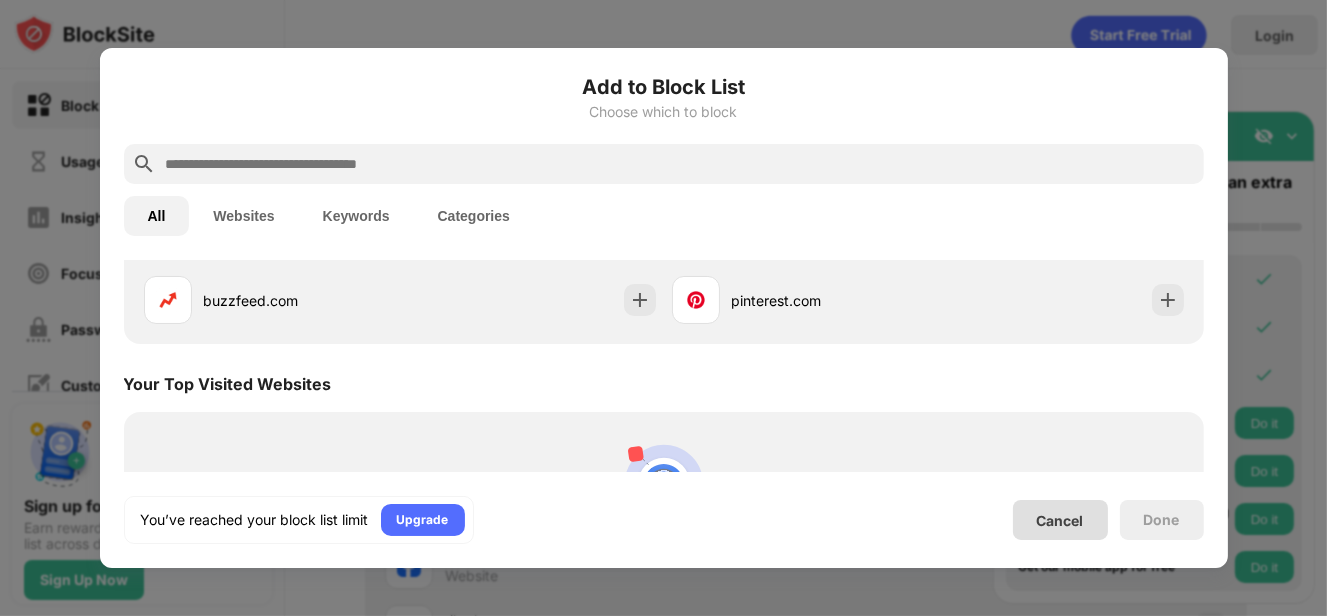 click on "Cancel" at bounding box center [1060, 520] 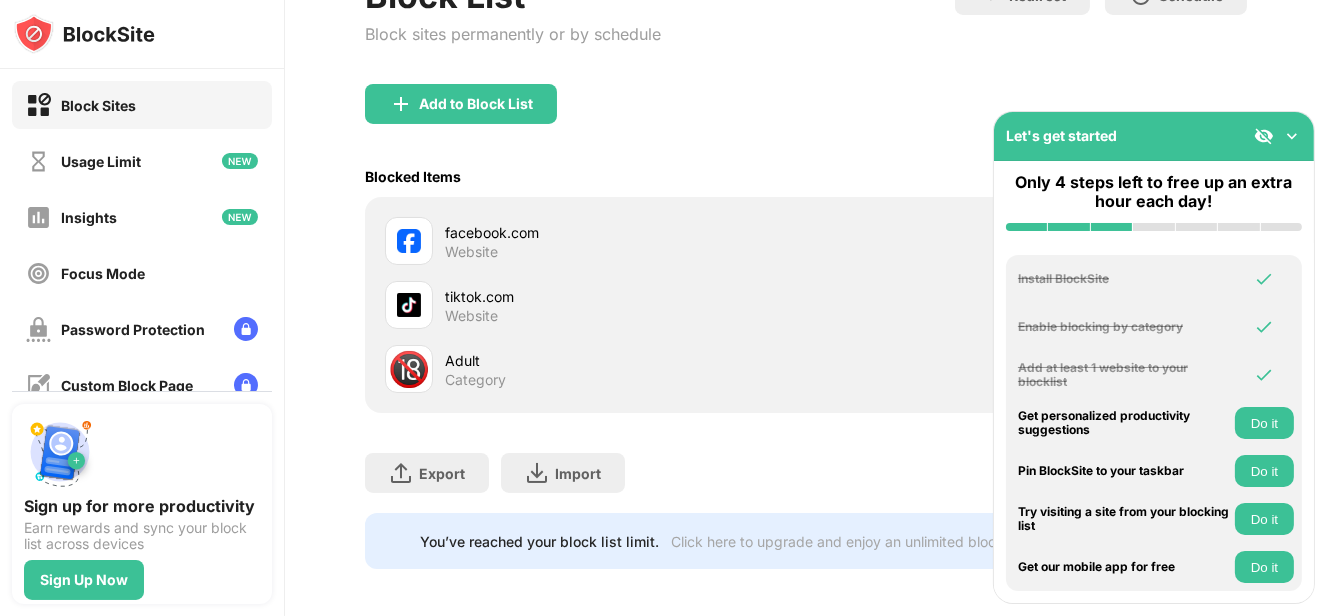 scroll, scrollTop: 347, scrollLeft: 0, axis: vertical 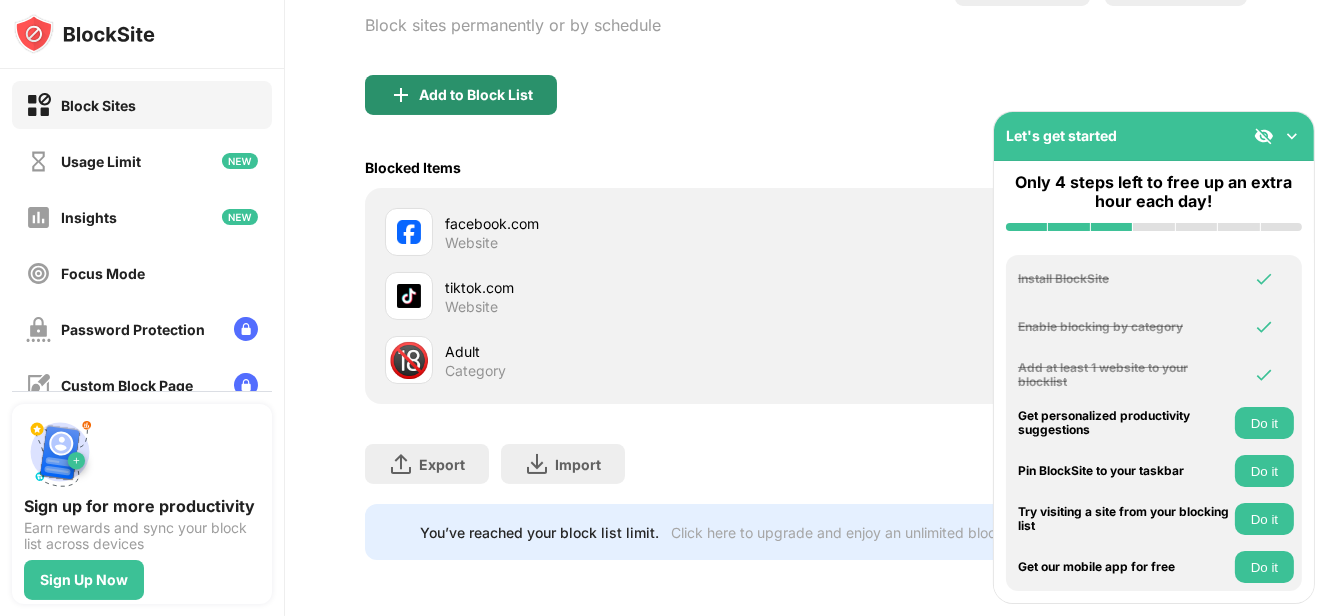 click at bounding box center (401, 95) 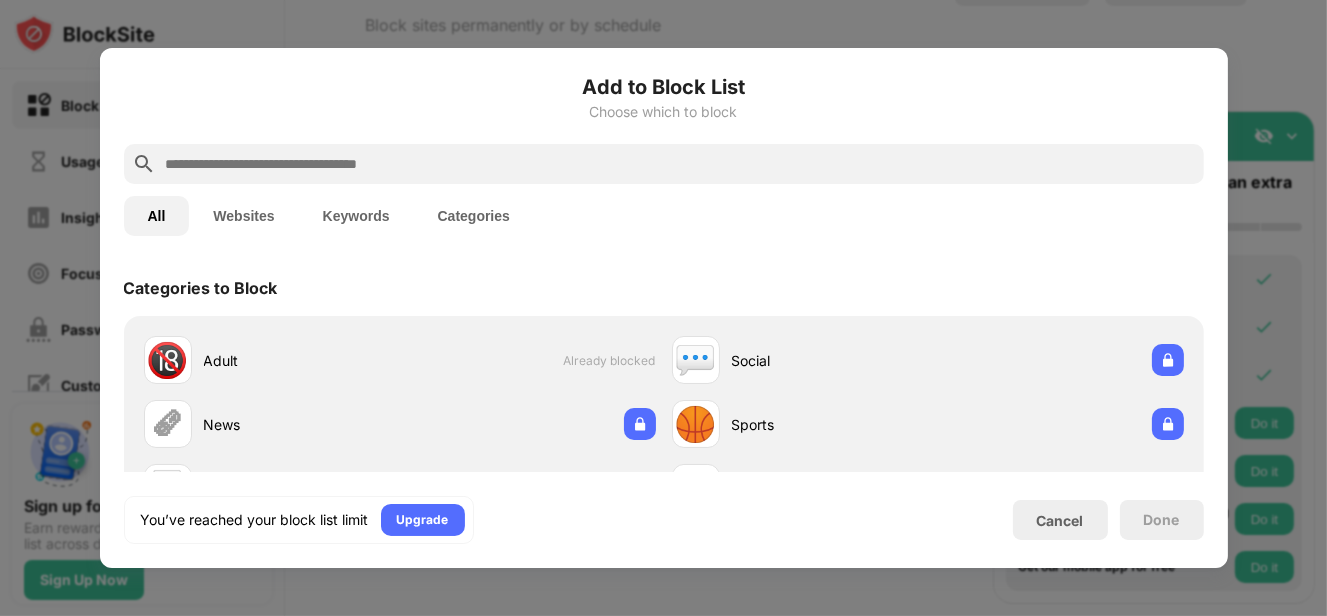click at bounding box center [680, 164] 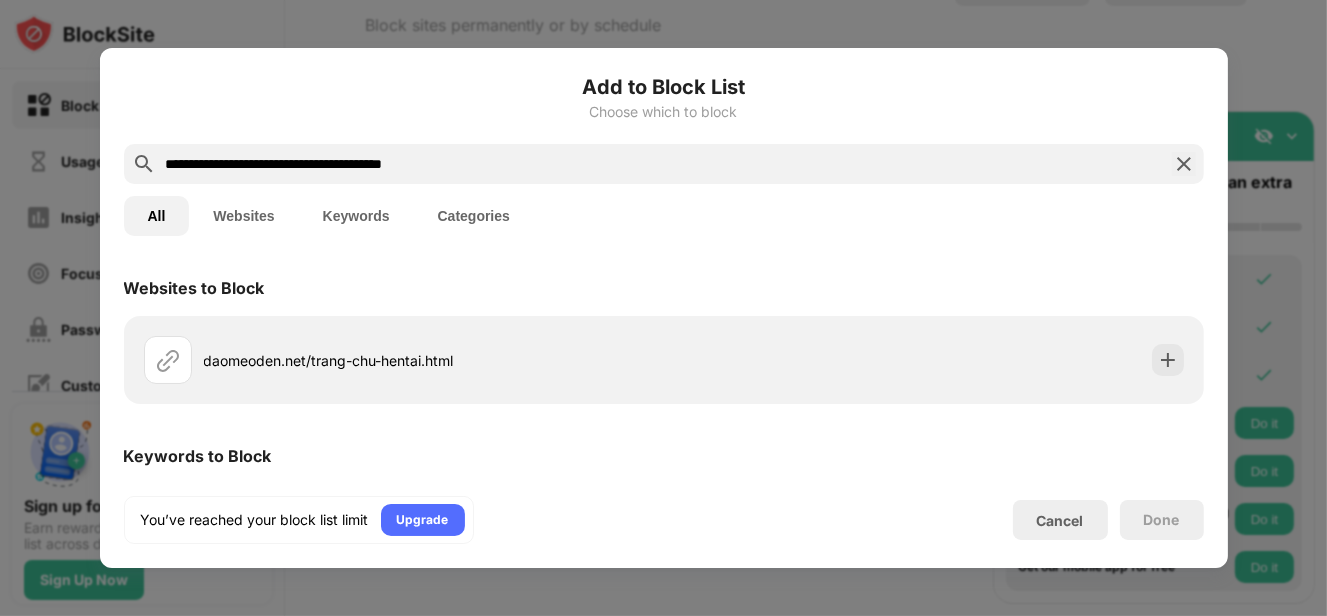 type on "**********" 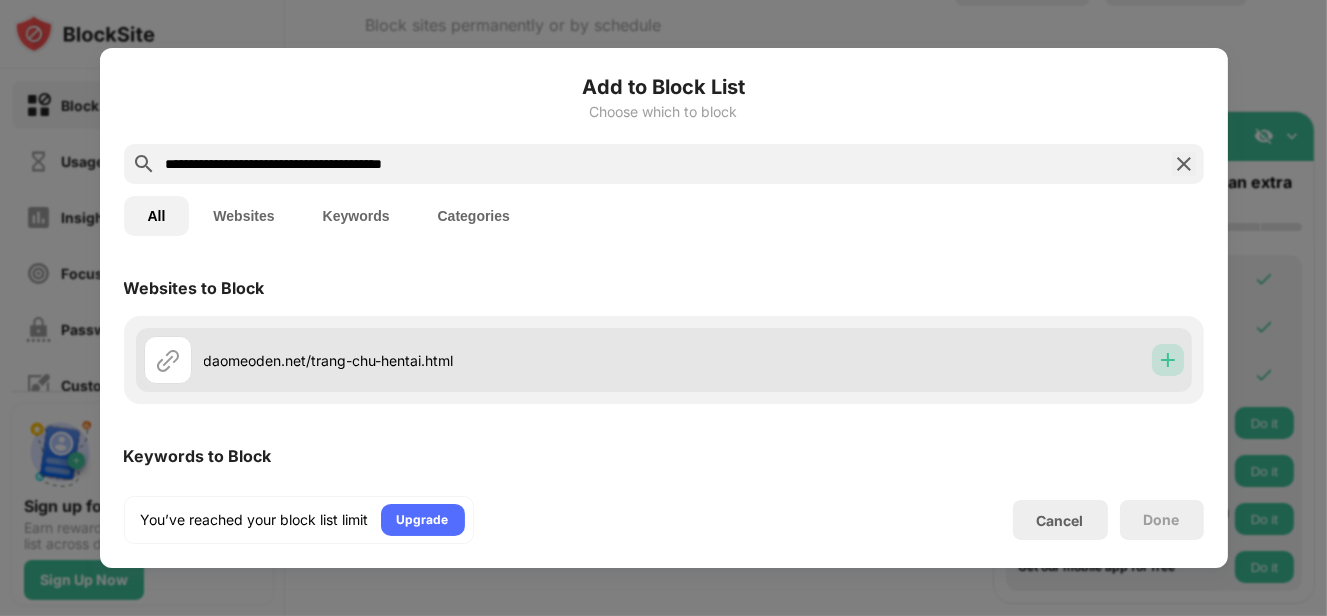 click at bounding box center (1168, 360) 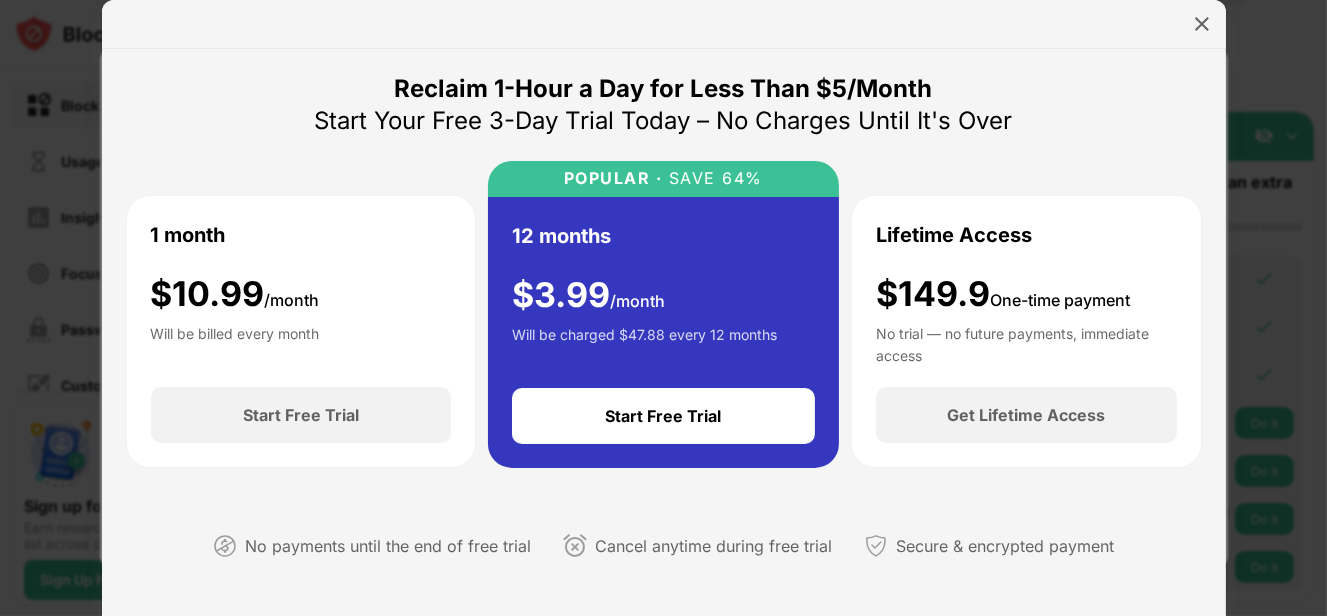 scroll, scrollTop: 0, scrollLeft: 0, axis: both 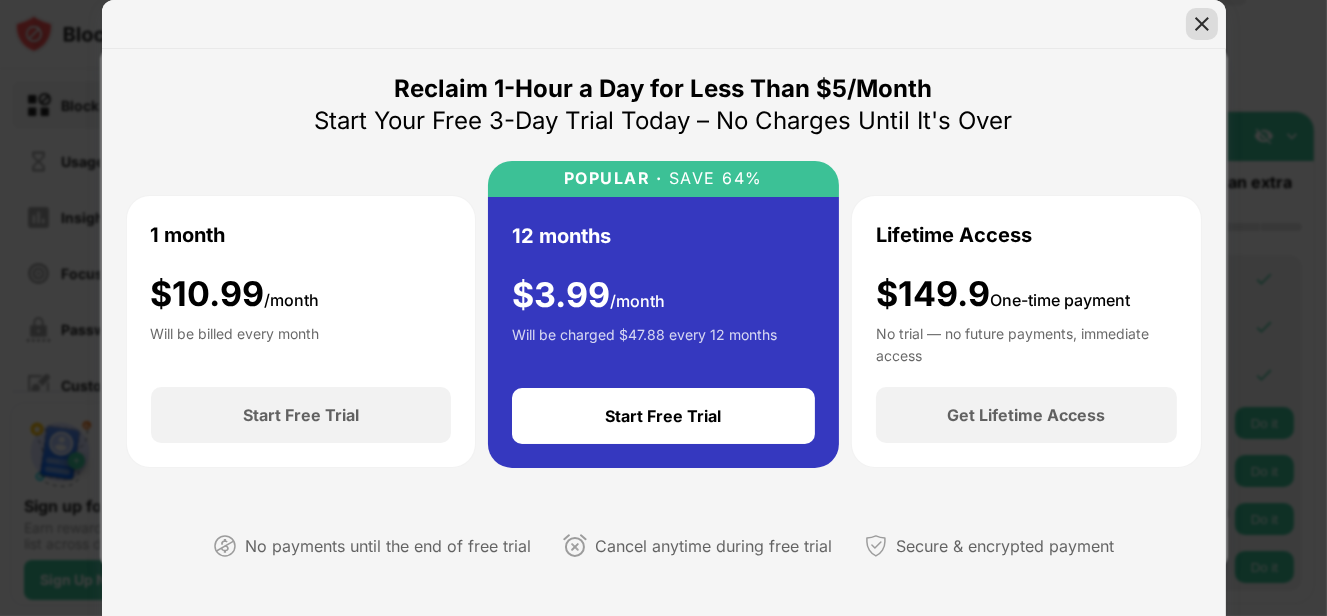 click at bounding box center [1202, 24] 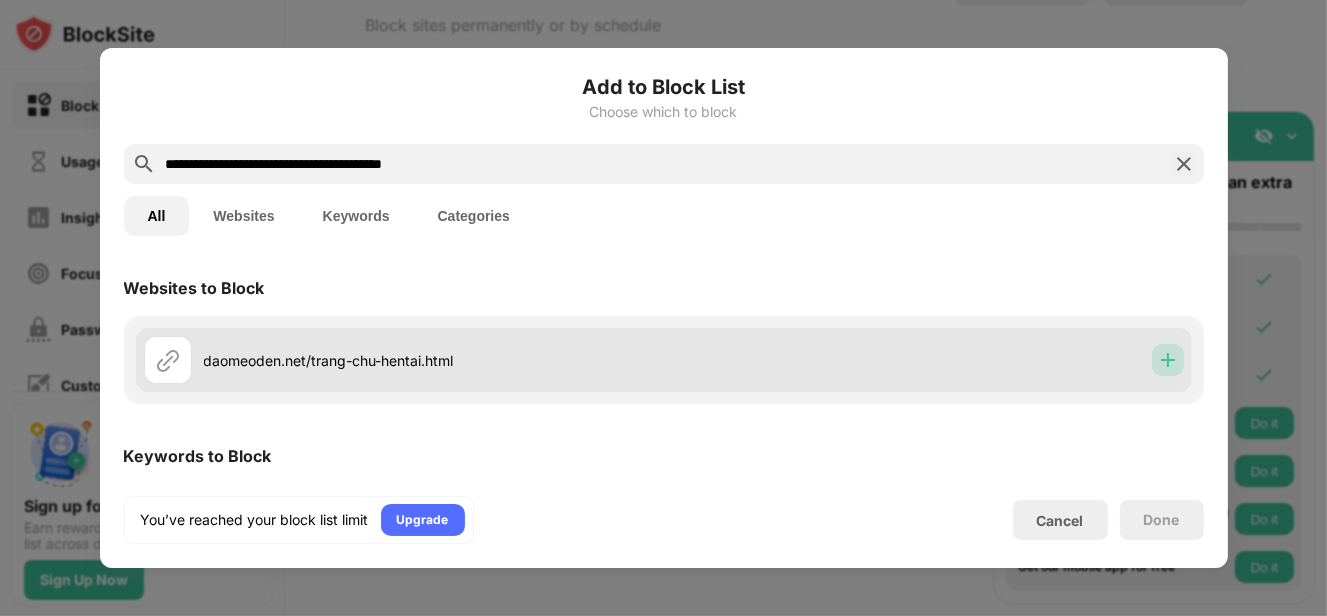 click at bounding box center (1168, 360) 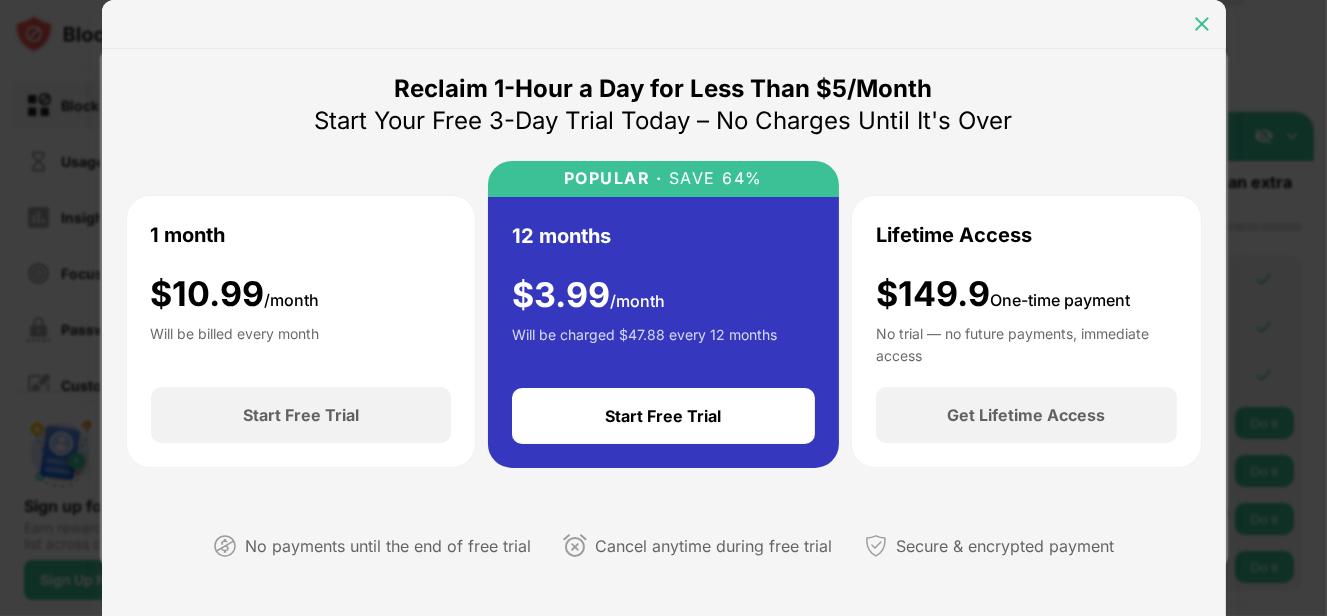 click at bounding box center (1202, 24) 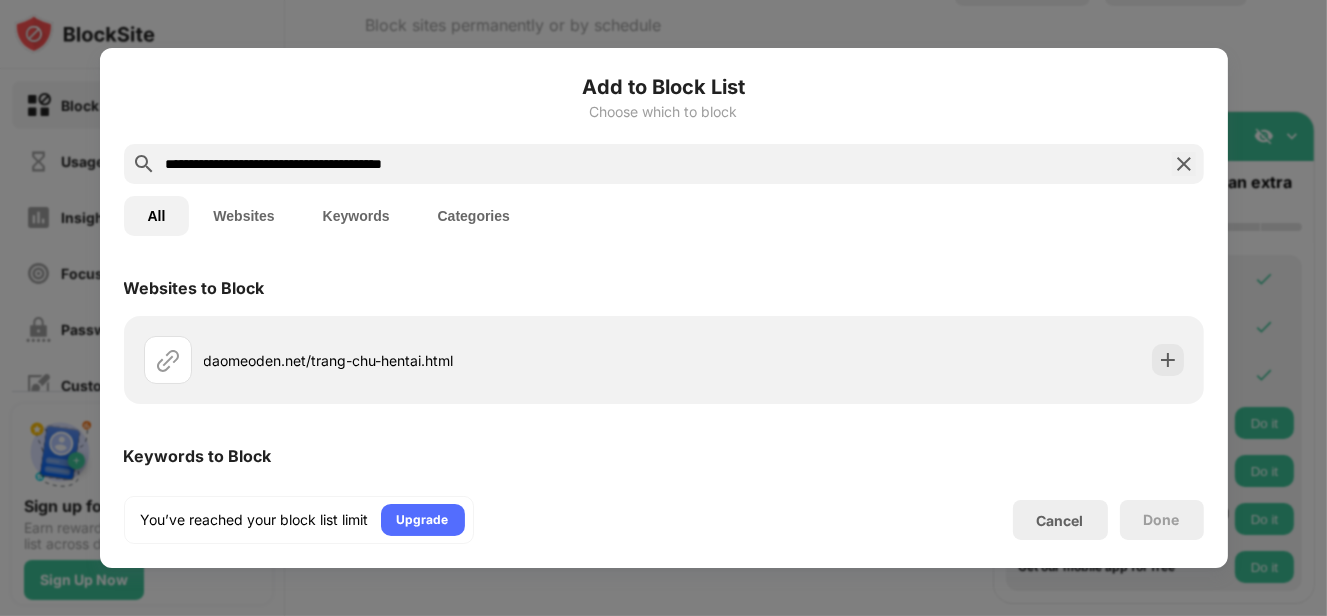 click on "Websites" at bounding box center (243, 216) 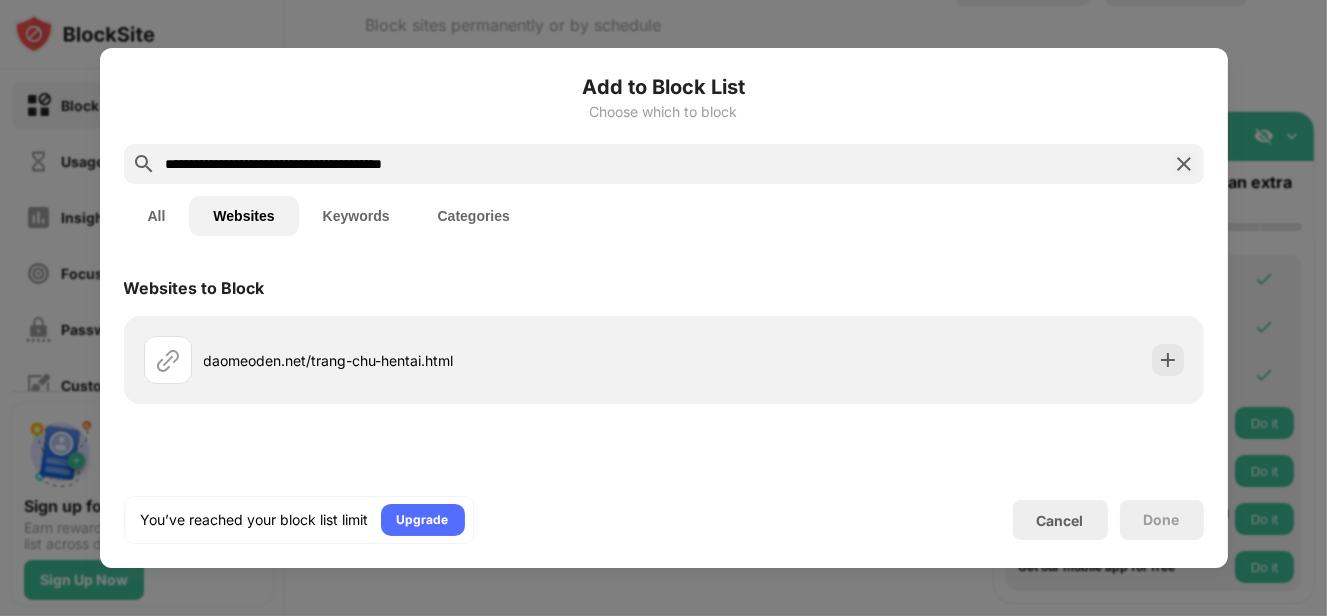 click on "All" at bounding box center (157, 216) 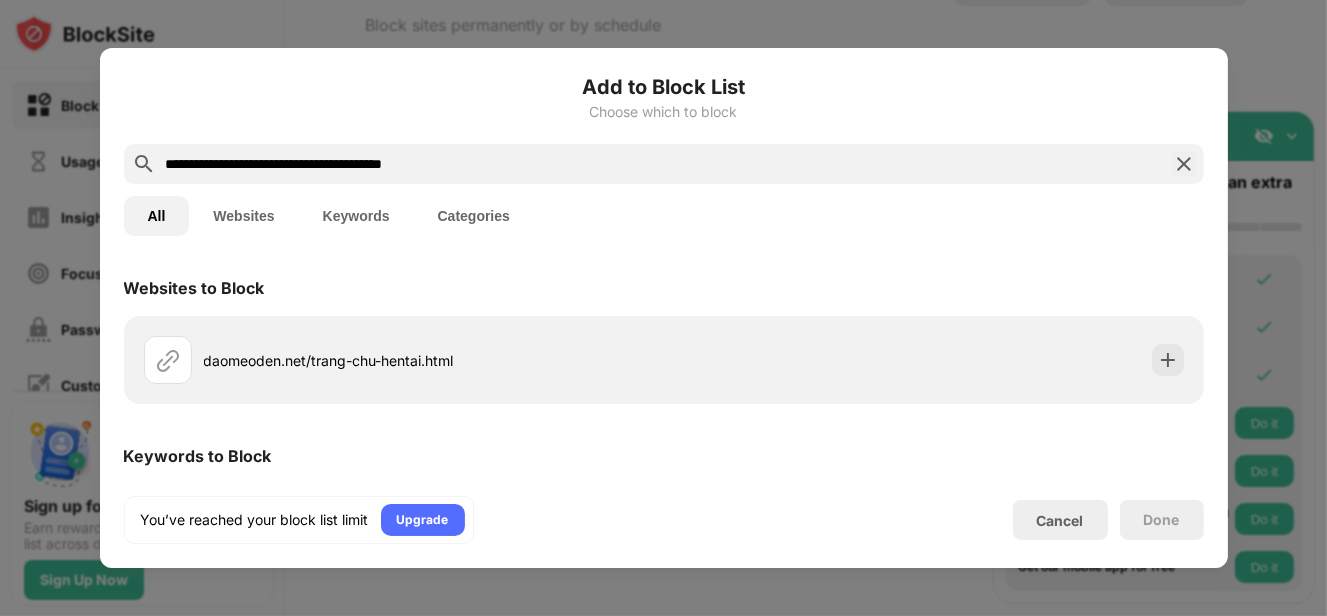 scroll, scrollTop: 0, scrollLeft: 0, axis: both 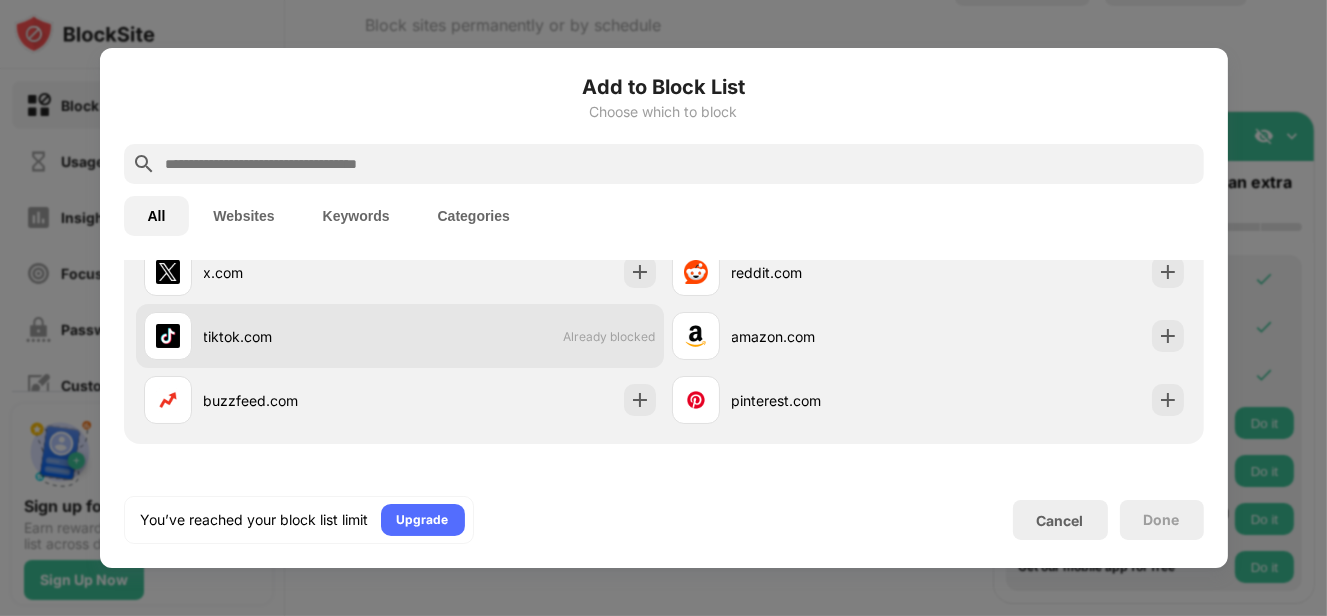 click on "tiktok.com Already blocked" at bounding box center (400, 336) 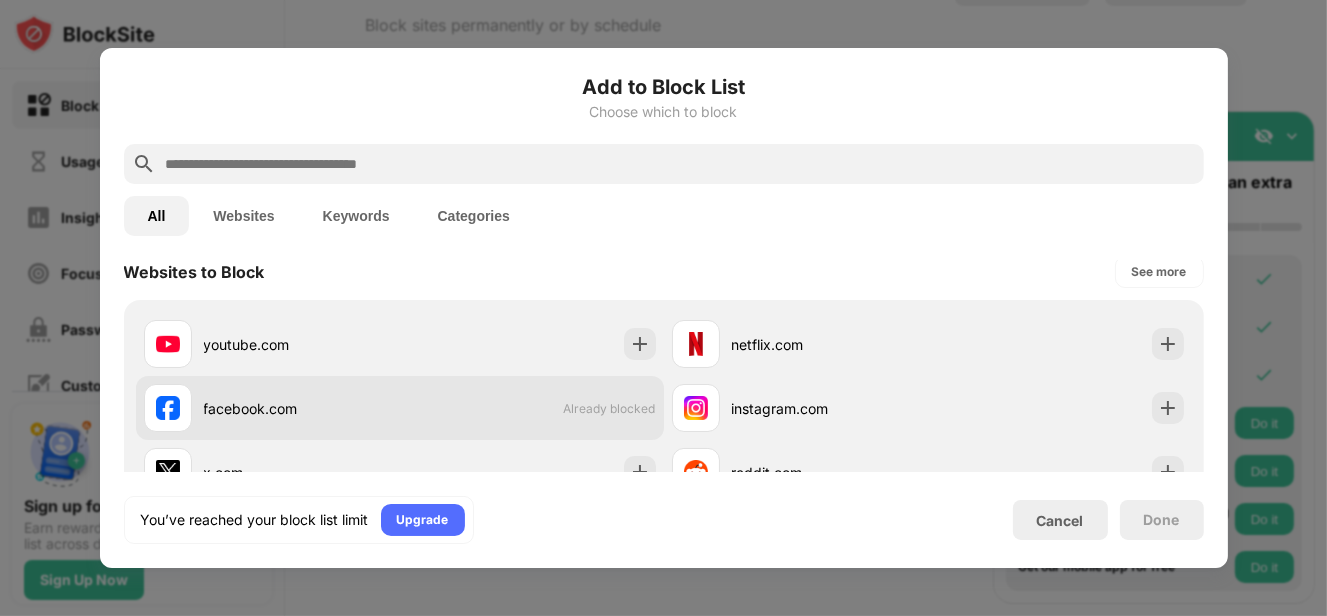click on "facebook.com Already blocked" at bounding box center (400, 408) 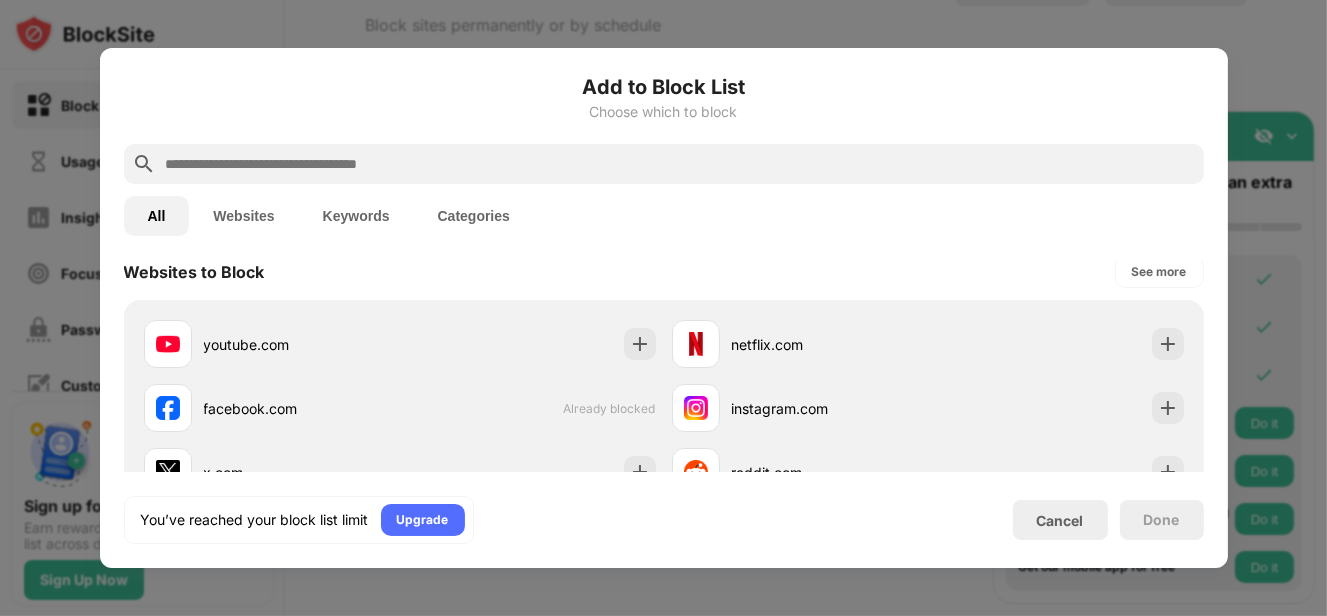 drag, startPoint x: 517, startPoint y: 410, endPoint x: 429, endPoint y: 266, distance: 168.76018 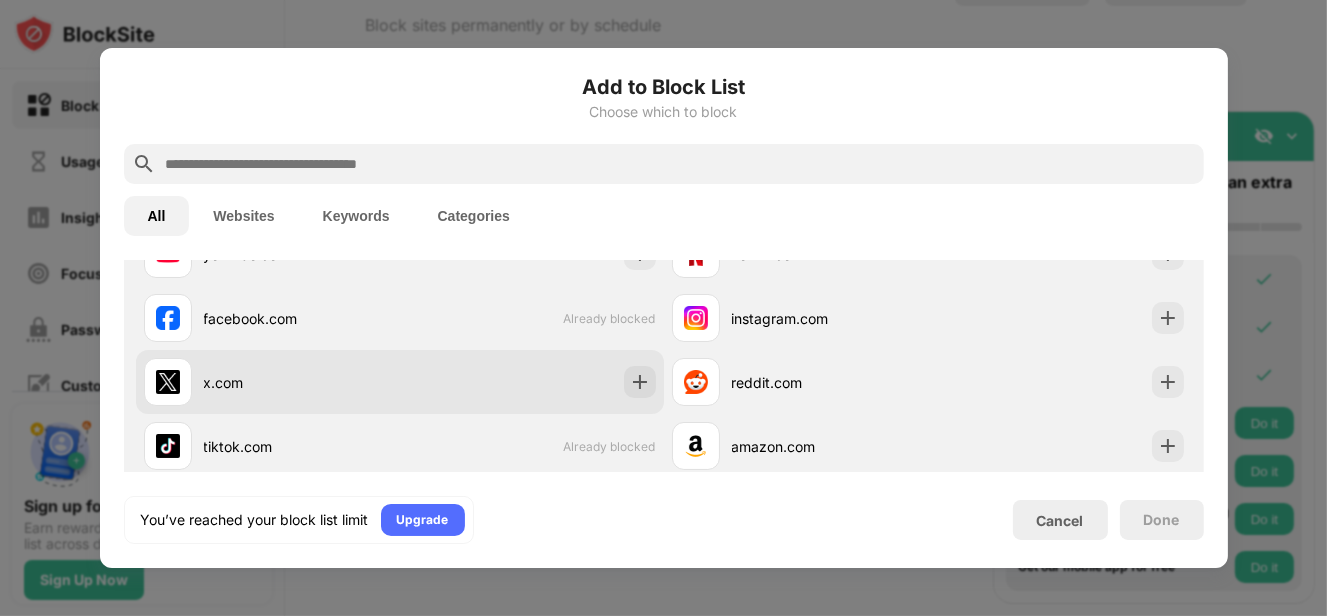 scroll, scrollTop: 500, scrollLeft: 0, axis: vertical 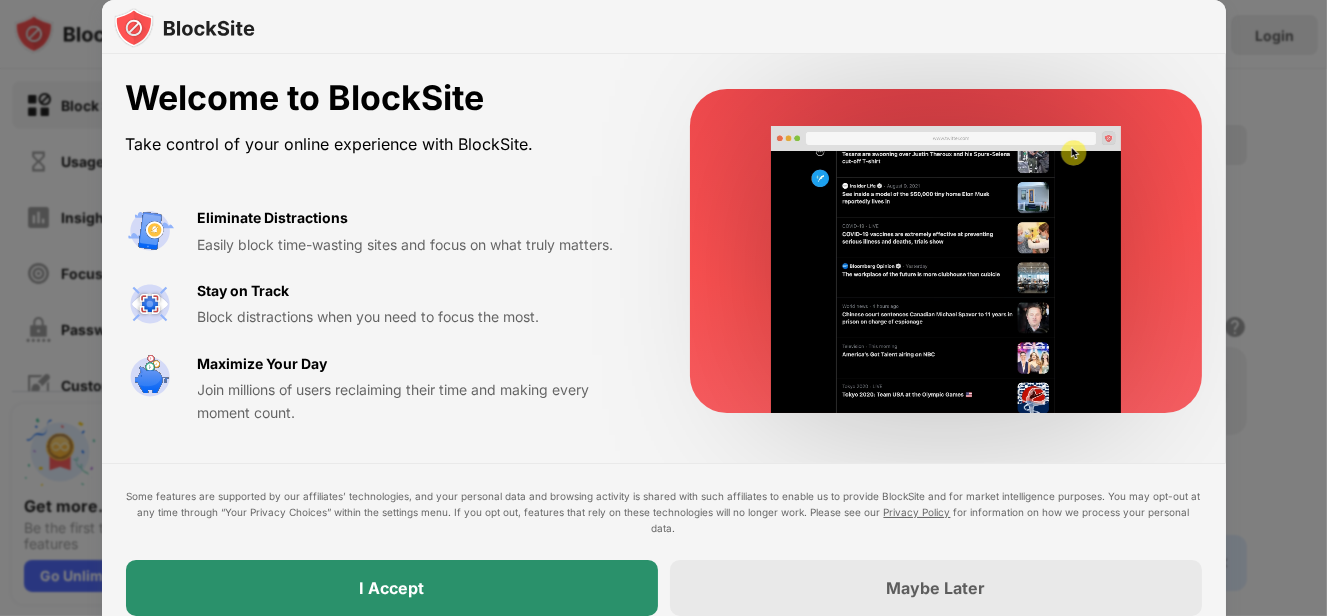 click on "I Accept" at bounding box center (392, 588) 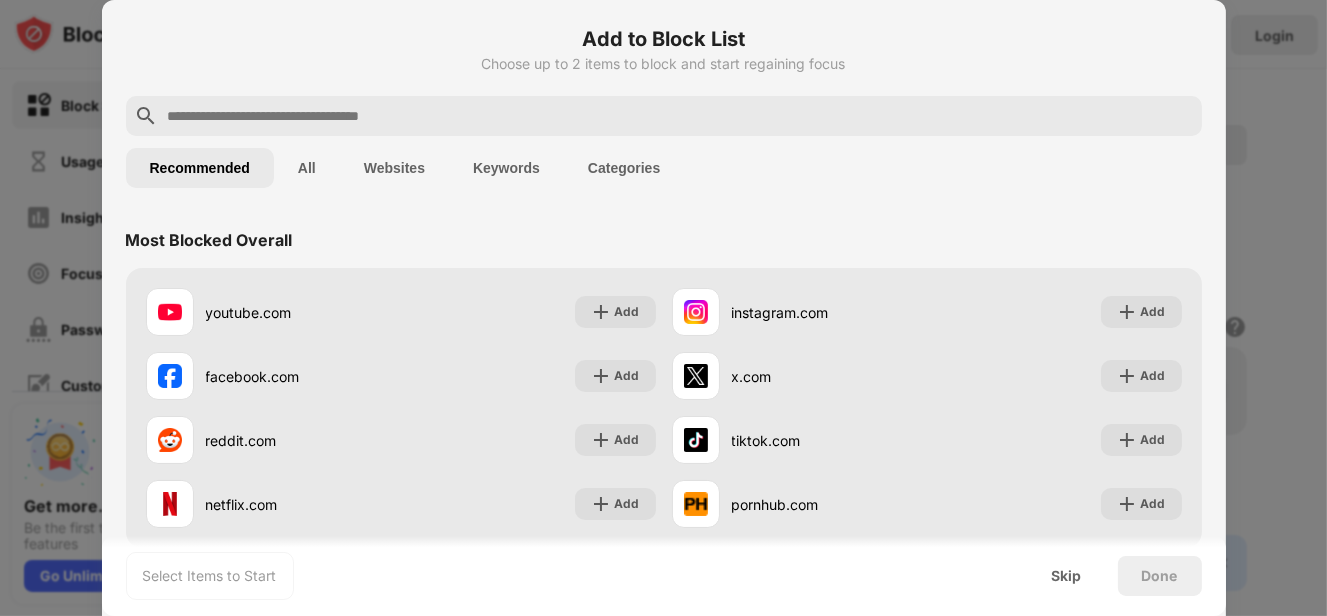 paste on "**********" 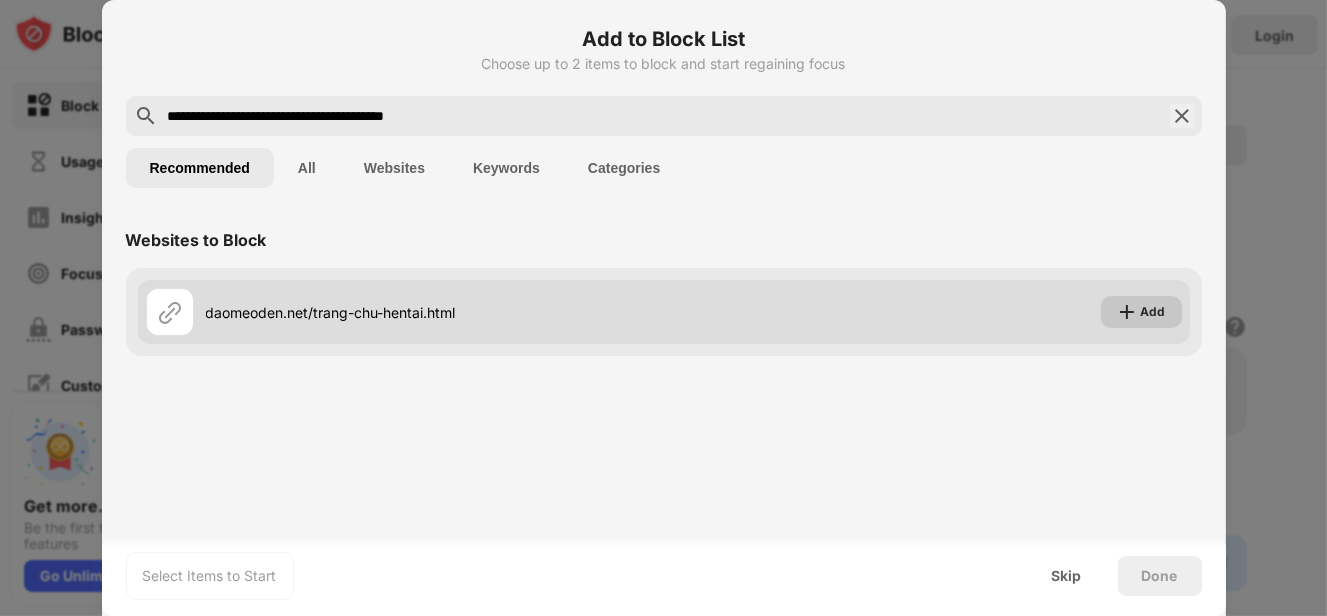type on "**********" 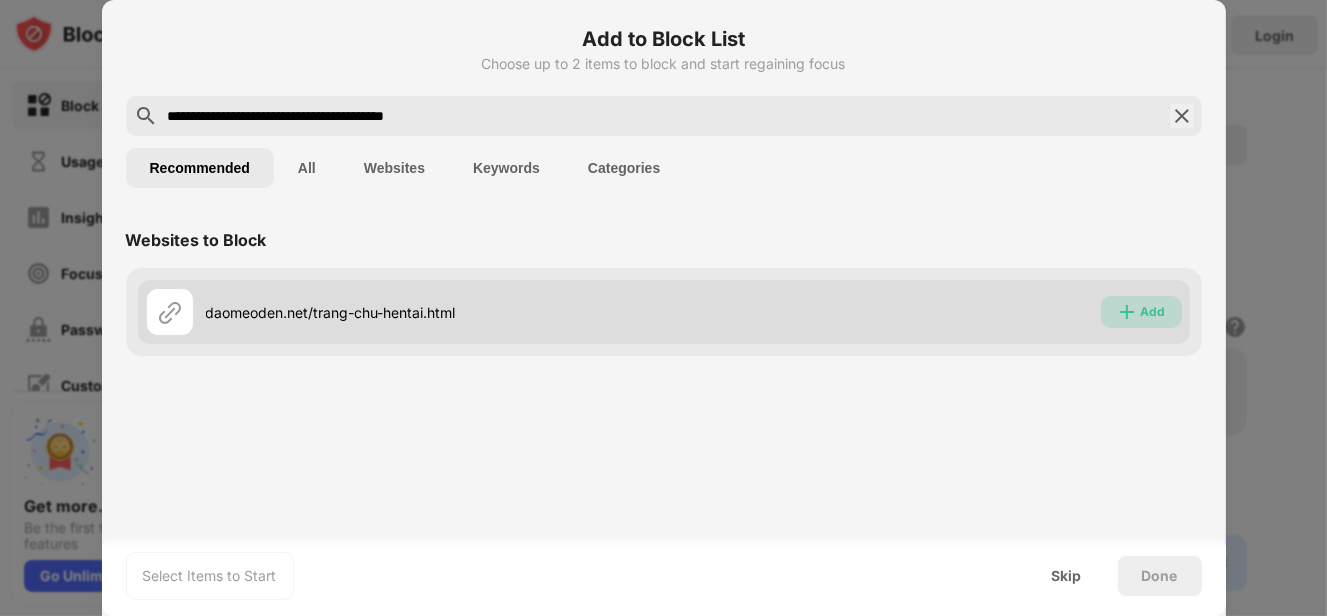 click on "Add" at bounding box center [1153, 312] 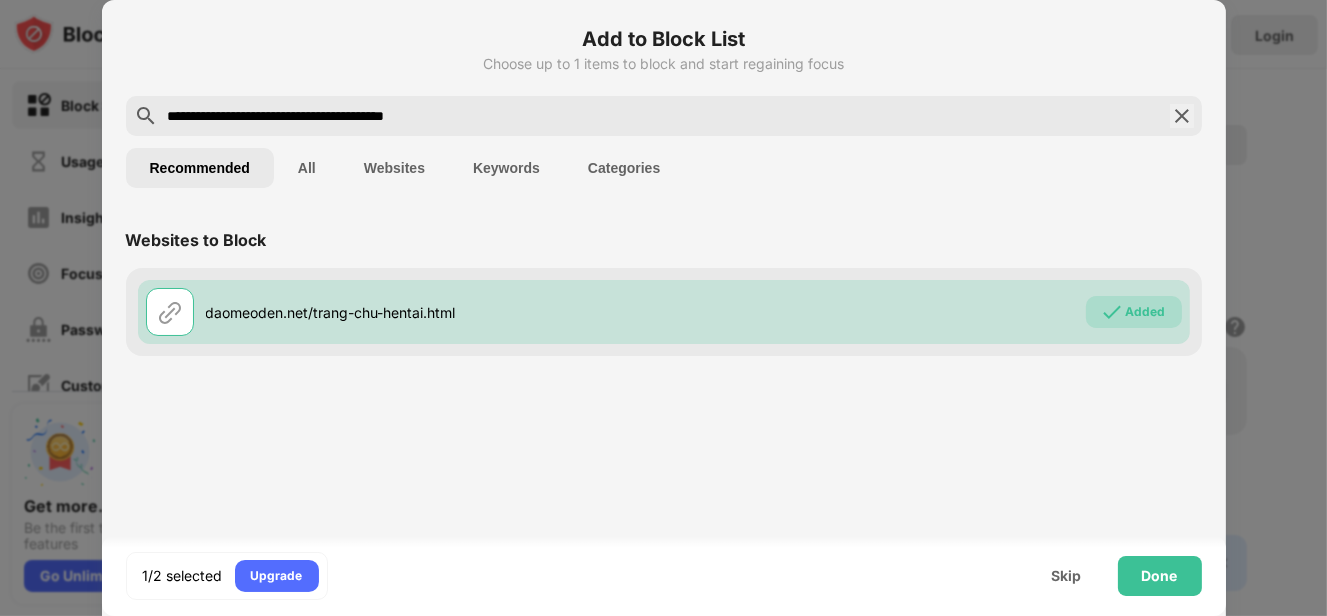 click on "Websites" at bounding box center (394, 168) 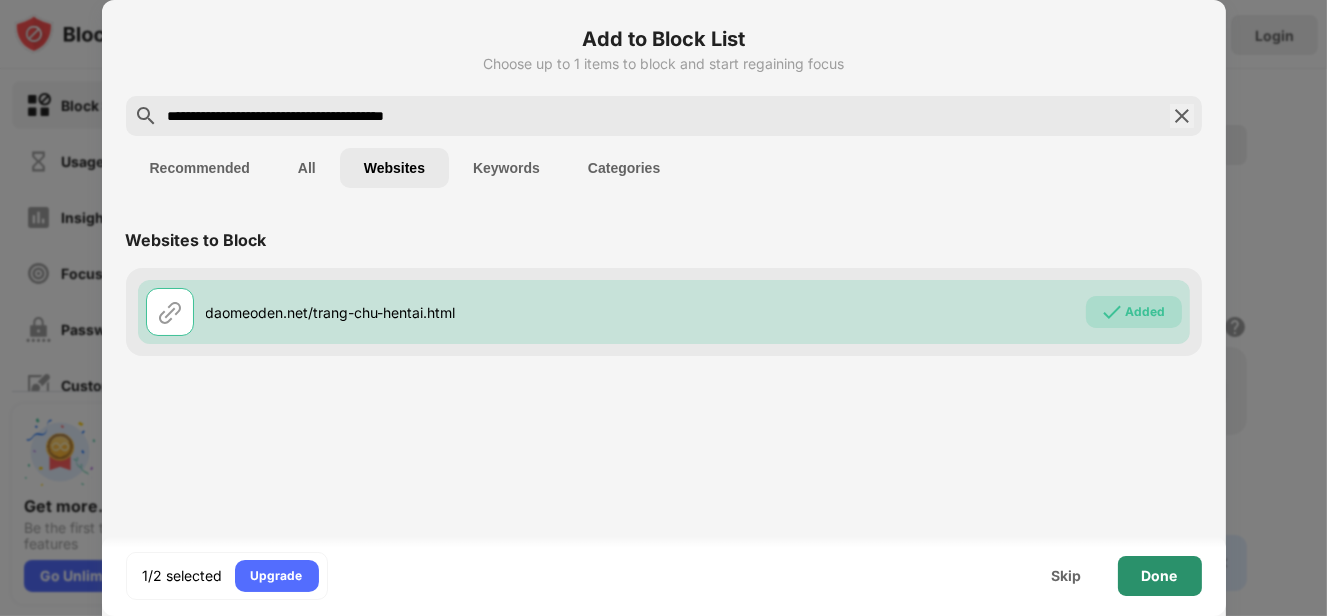 click on "Done" at bounding box center [1160, 576] 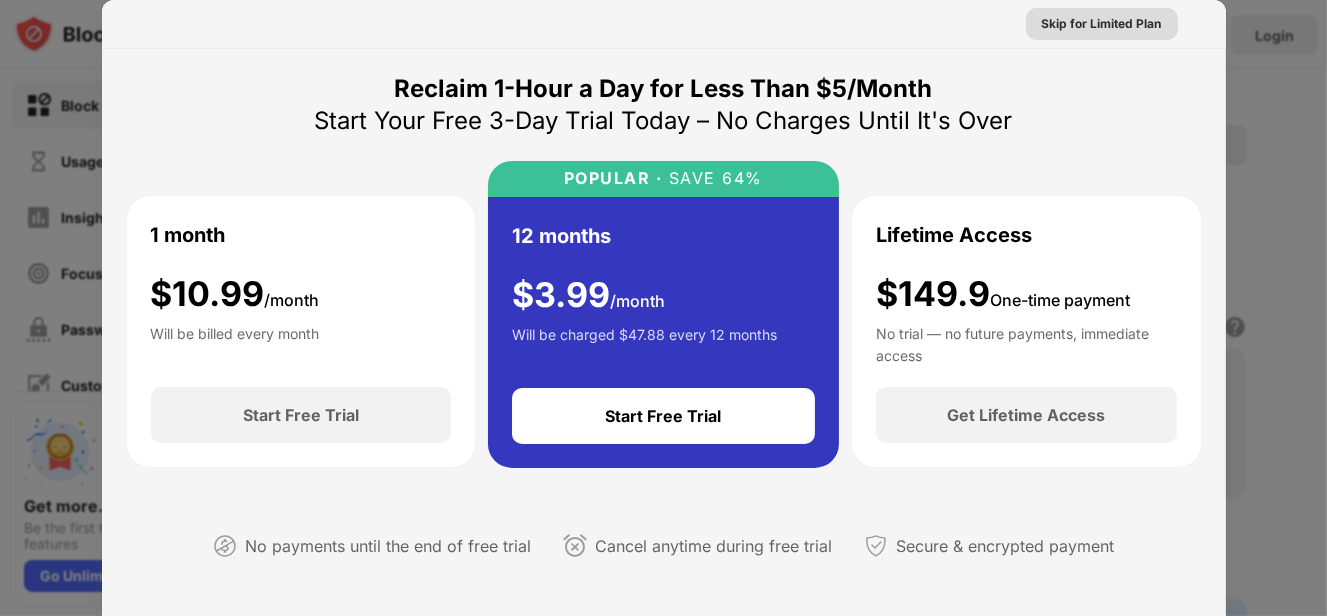 click on "Skip for Limited Plan" at bounding box center (1102, 24) 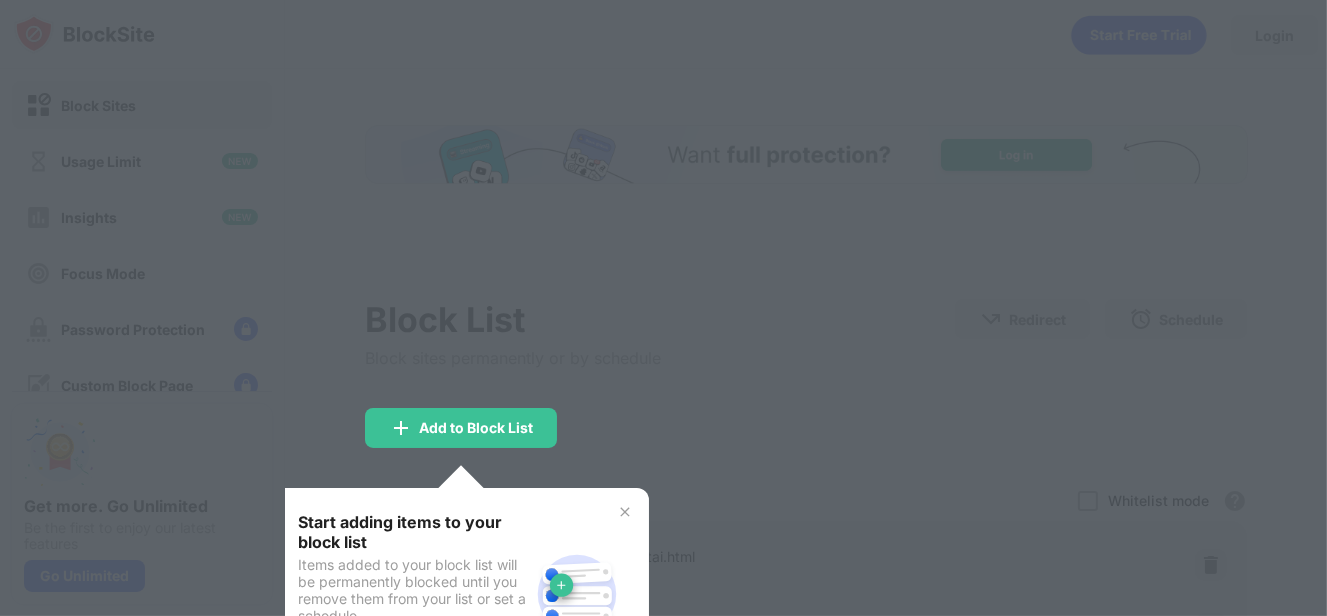 scroll, scrollTop: 0, scrollLeft: 0, axis: both 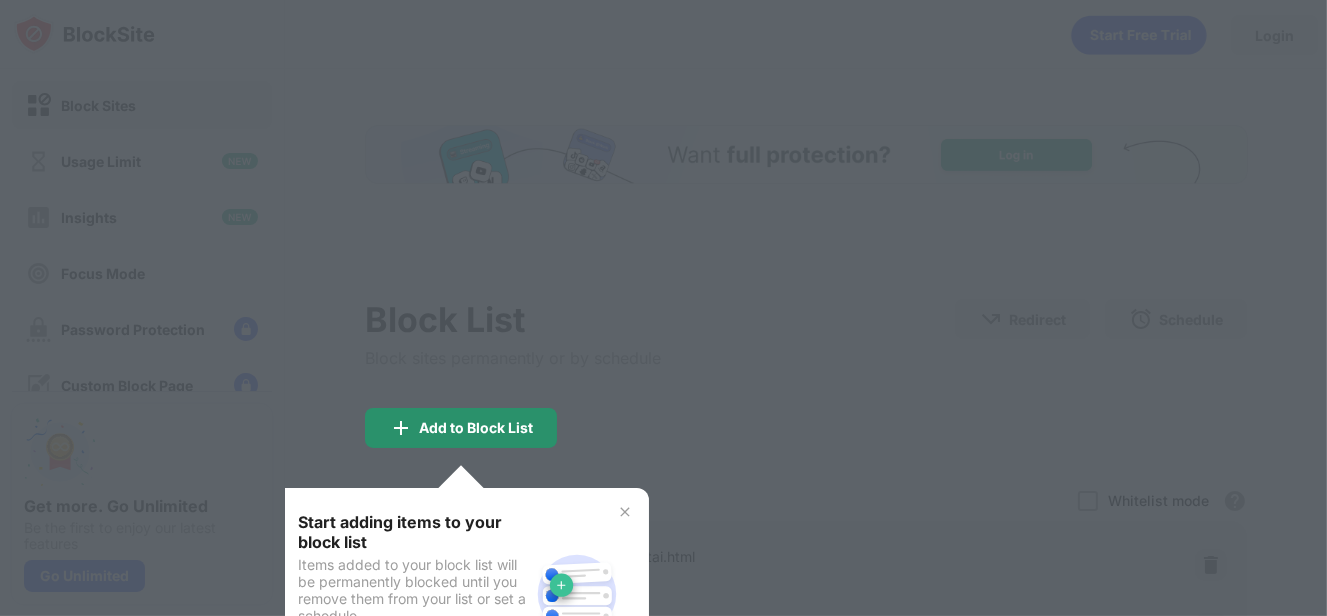 click on "Add to Block List" at bounding box center (476, 428) 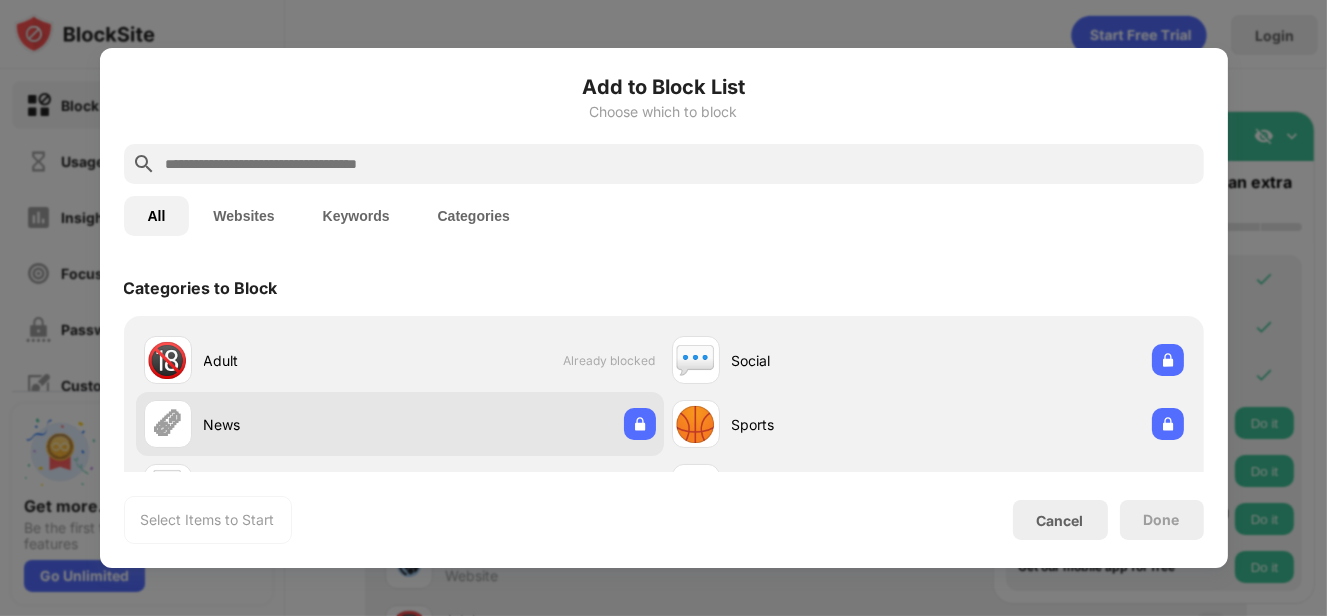 scroll, scrollTop: 0, scrollLeft: 0, axis: both 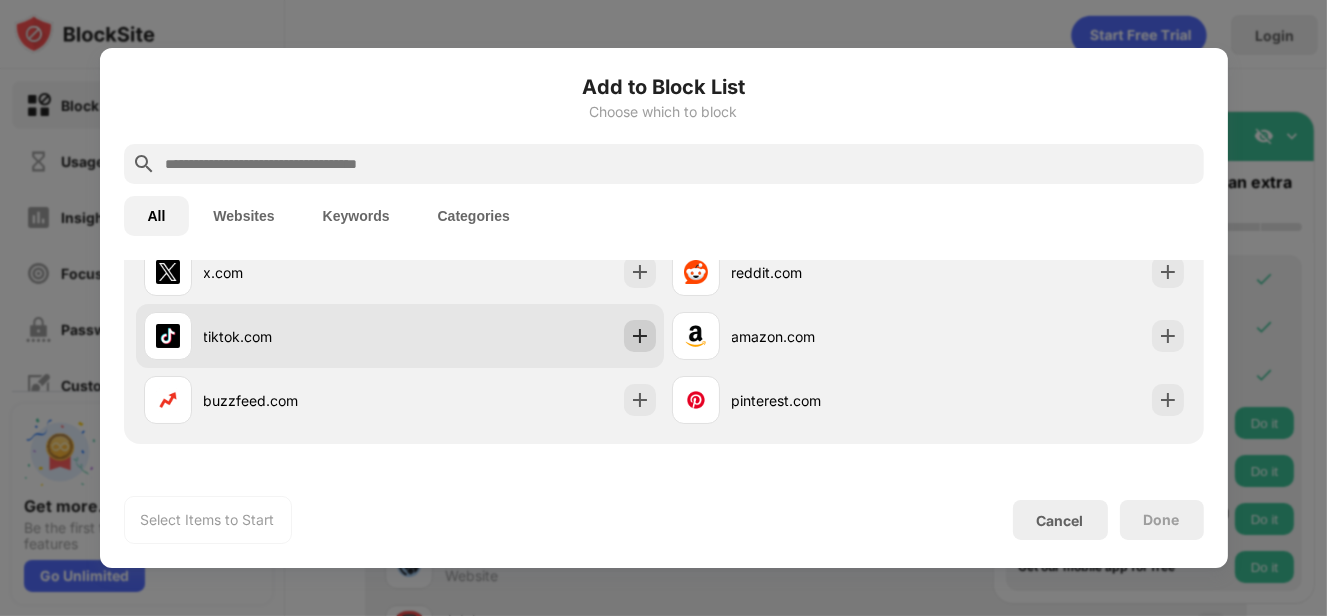 click at bounding box center [640, 336] 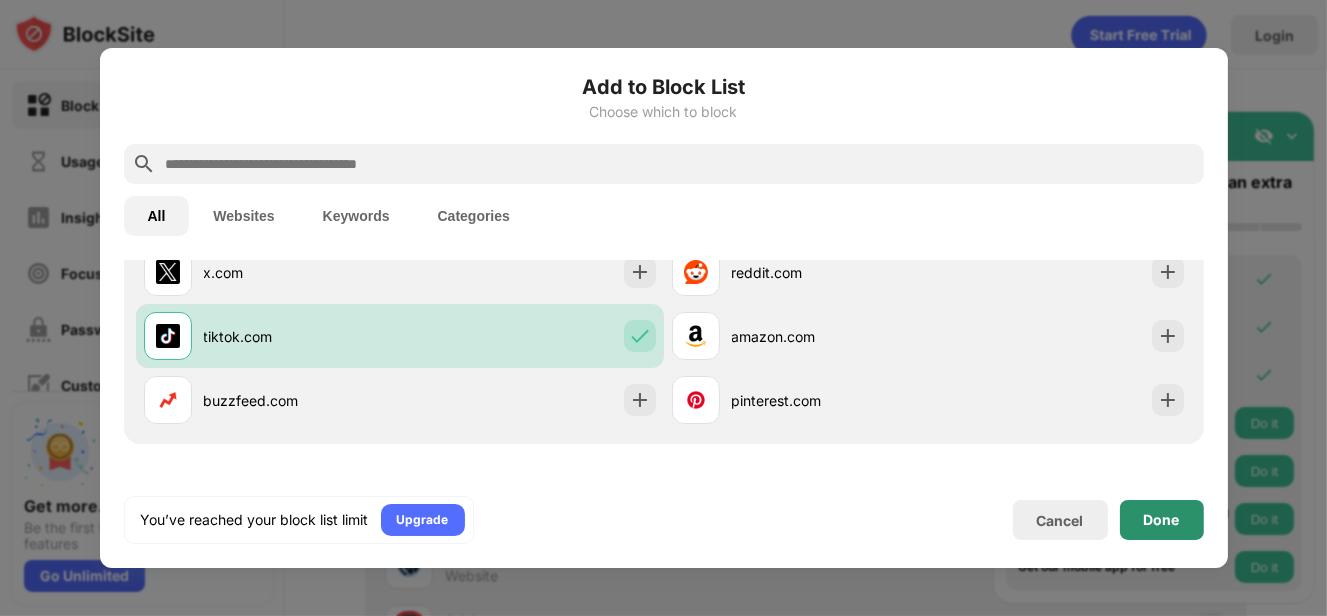 click on "Done" at bounding box center [1162, 520] 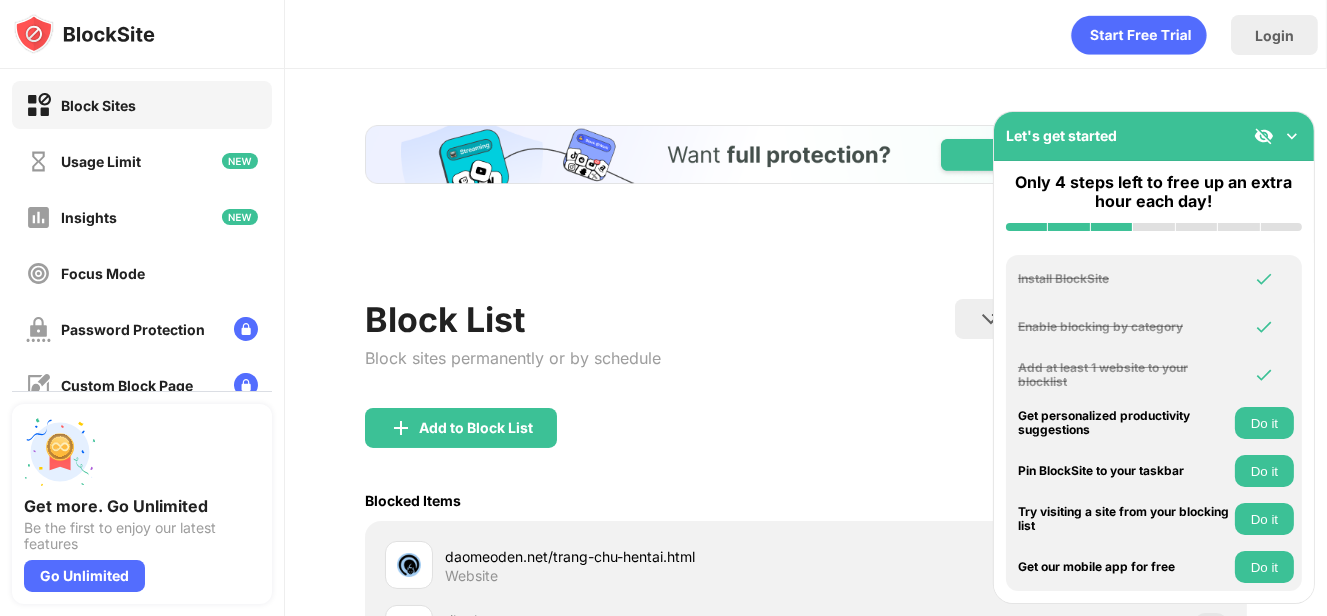 scroll, scrollTop: 0, scrollLeft: 0, axis: both 